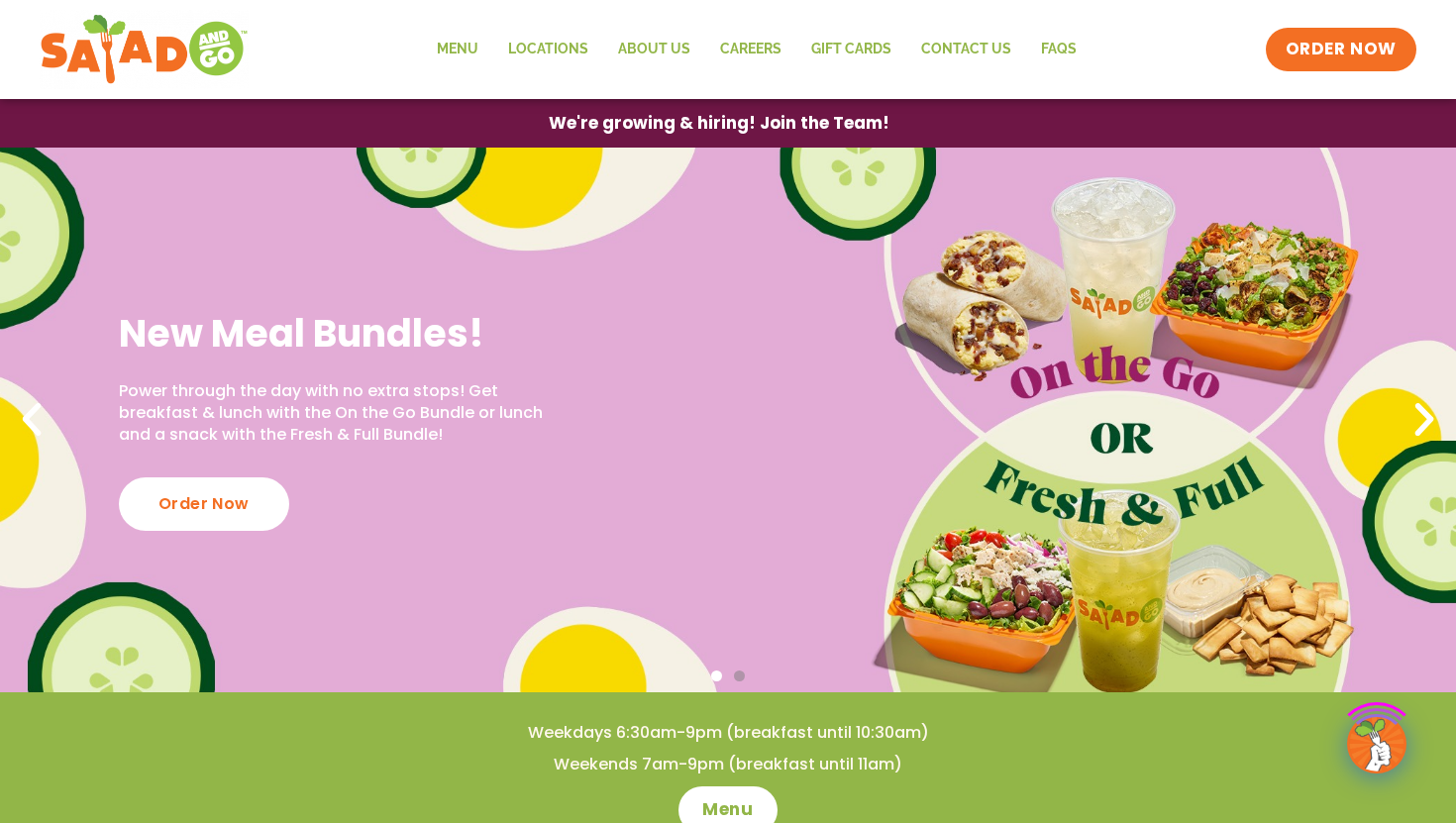 scroll, scrollTop: 0, scrollLeft: 0, axis: both 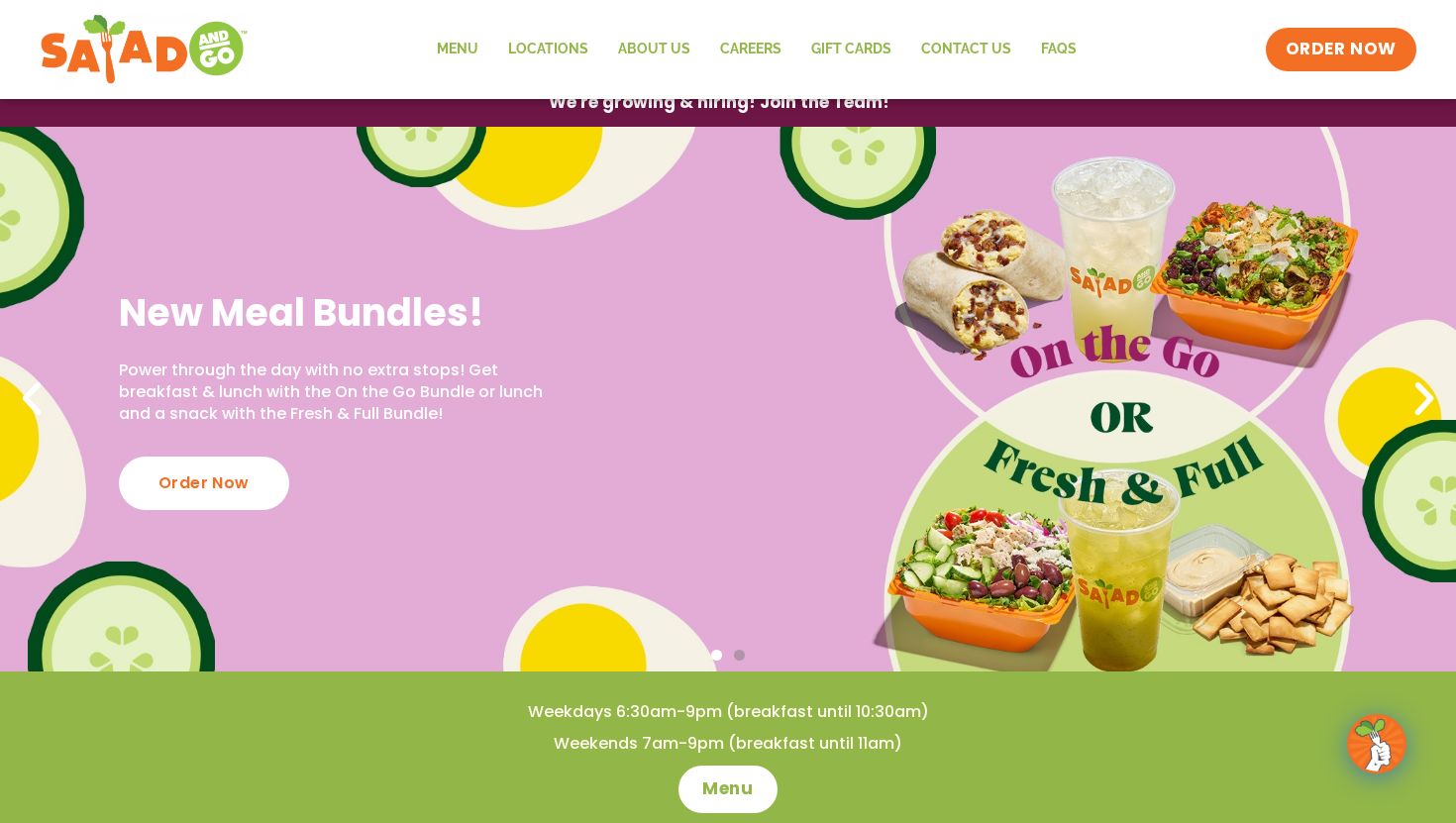 click on "Power through the day with no extra stops! Get breakfast & lunch with the On the Go Bundle or lunch and a snack with the Fresh & Full Bundle!" at bounding box center (340, 392) 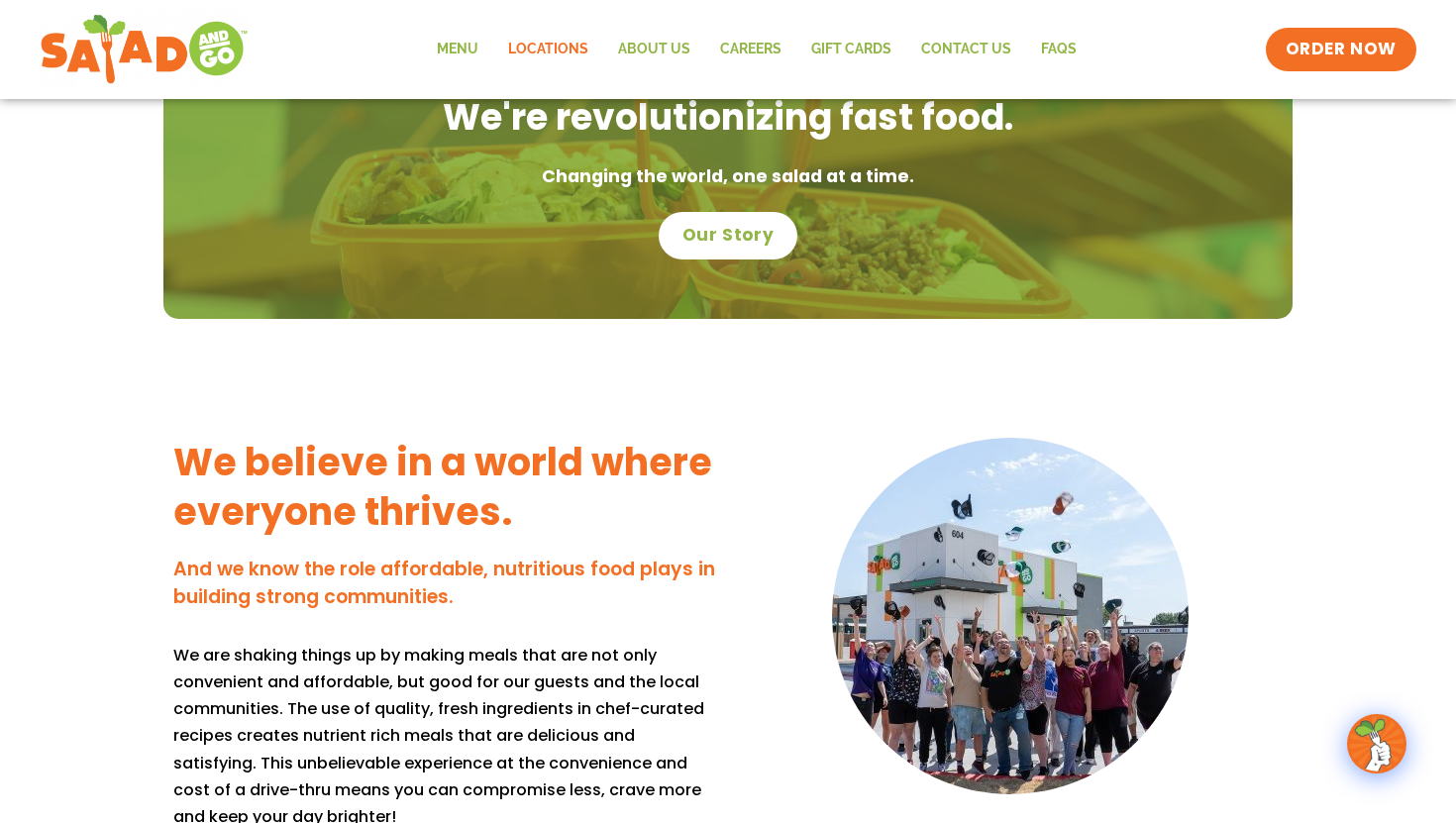 scroll, scrollTop: 1424, scrollLeft: 0, axis: vertical 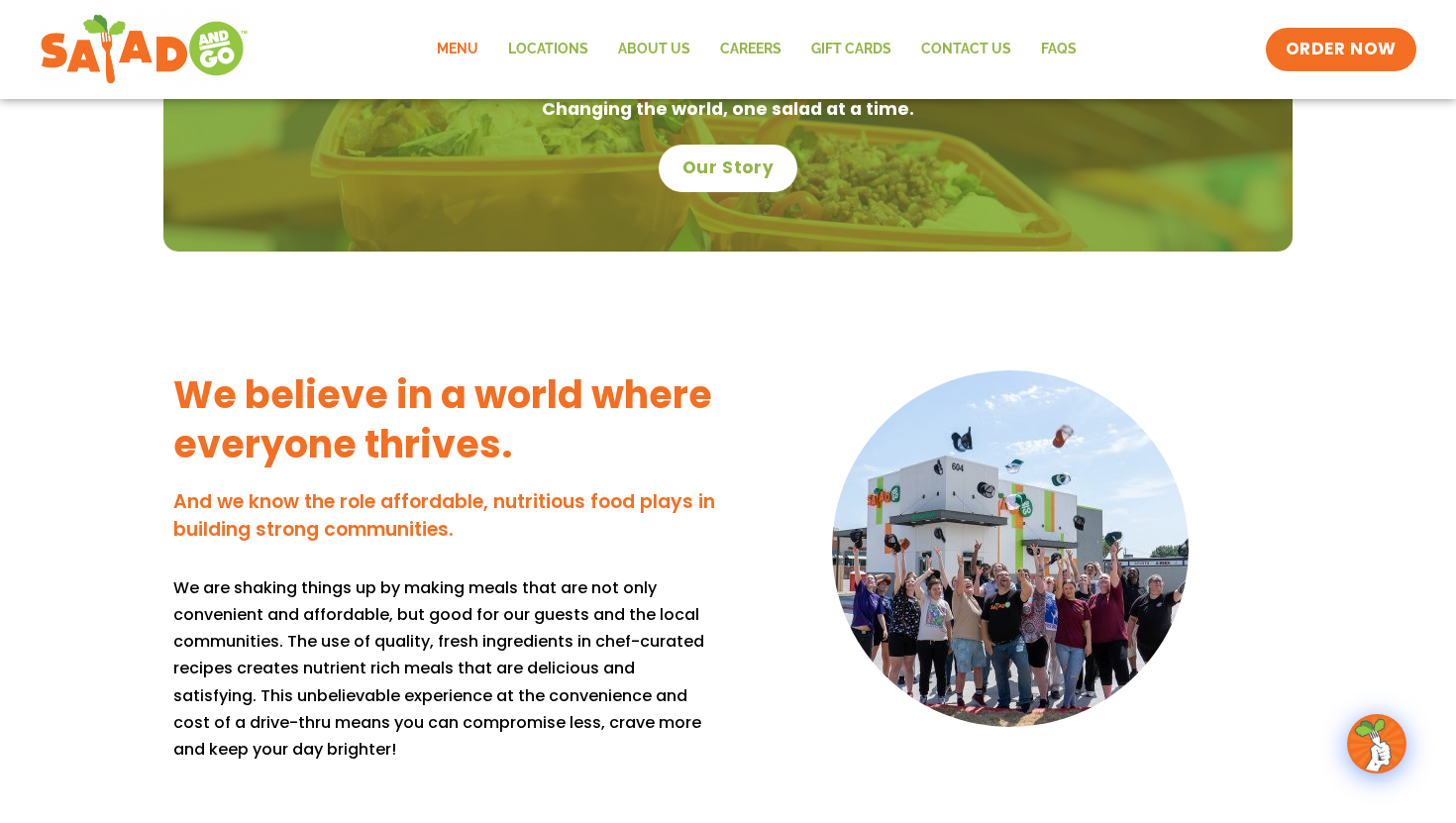 click on "Menu" 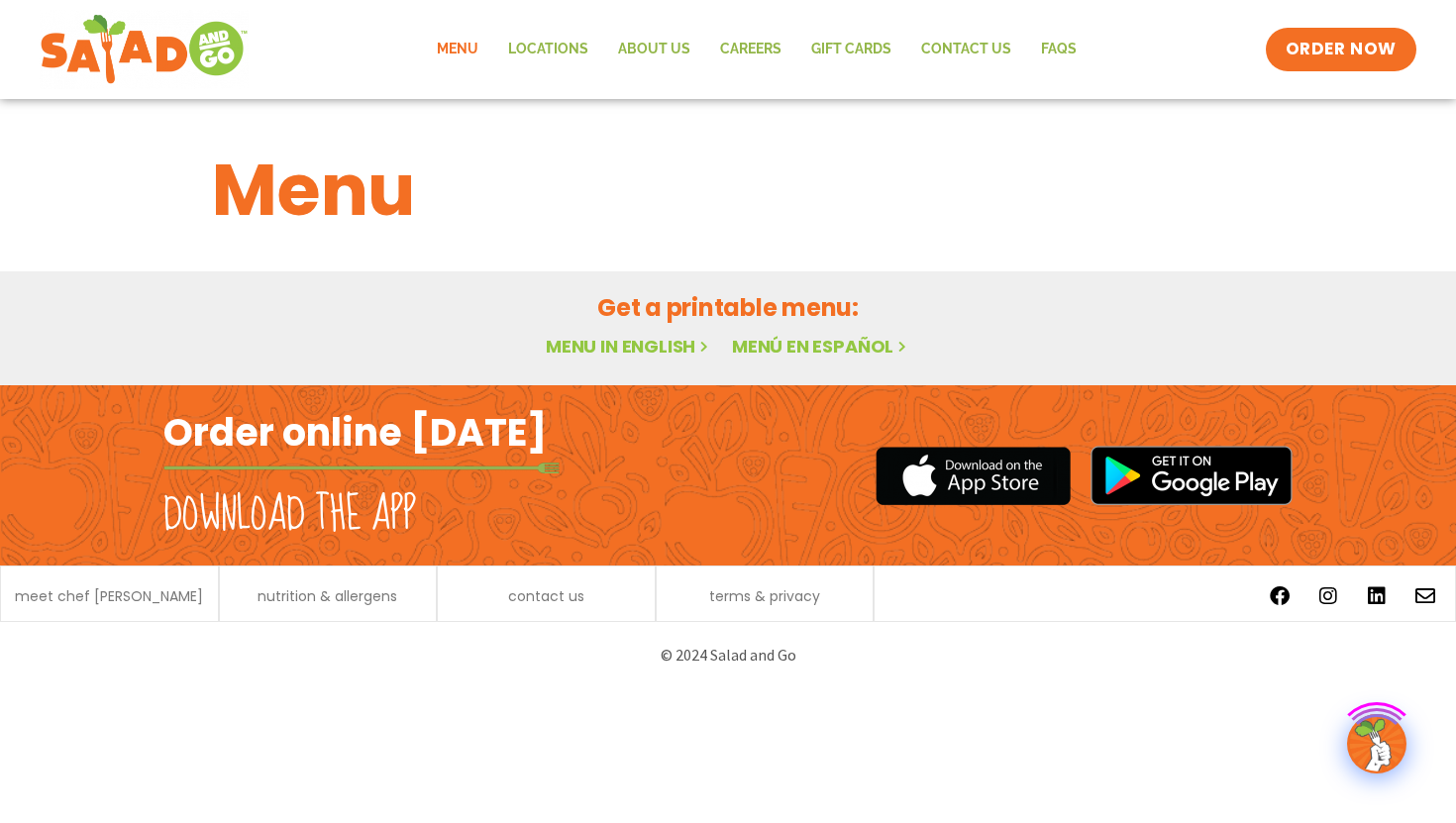 scroll, scrollTop: 0, scrollLeft: 0, axis: both 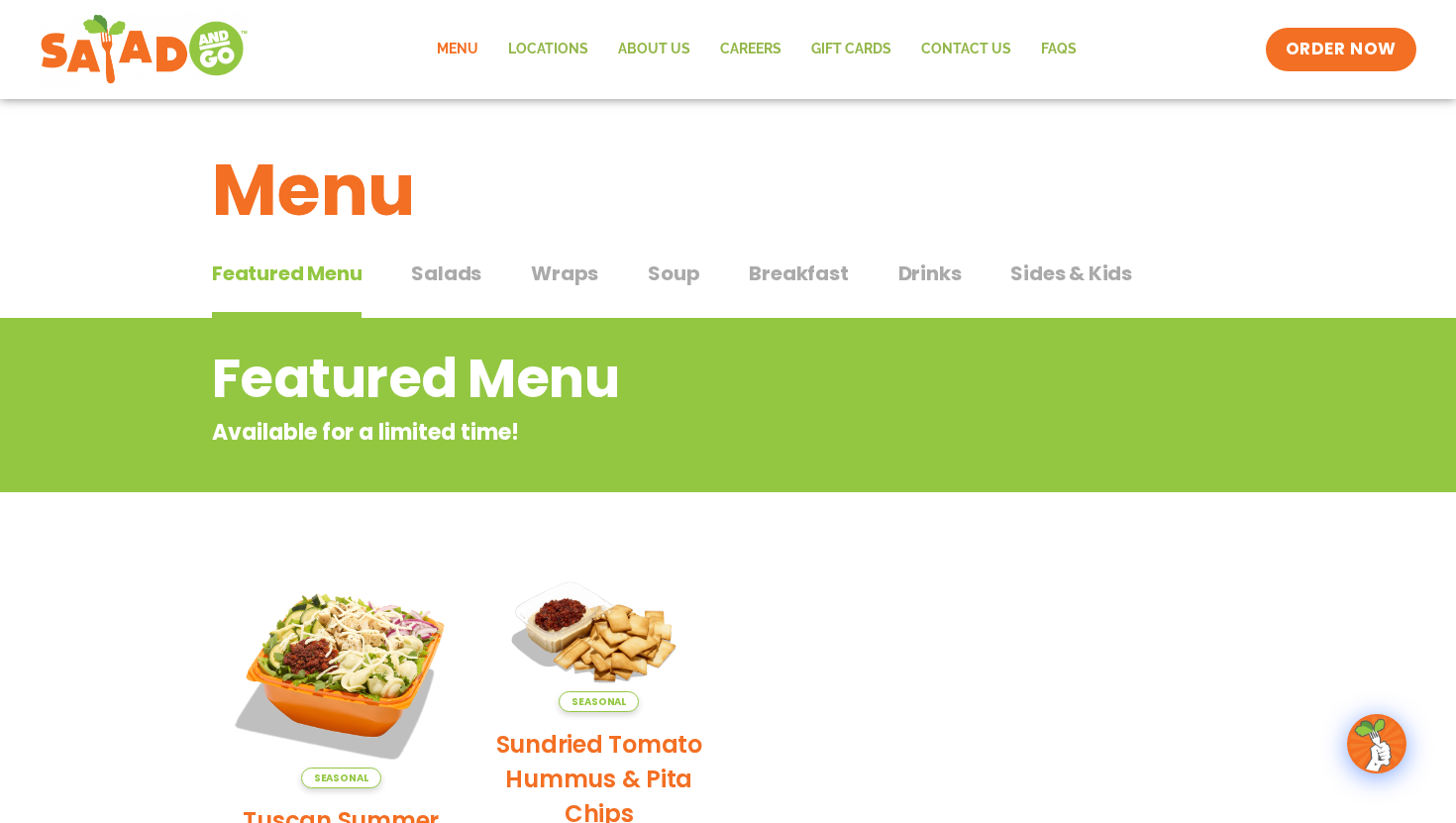 click on "Wraps" at bounding box center [565, 273] 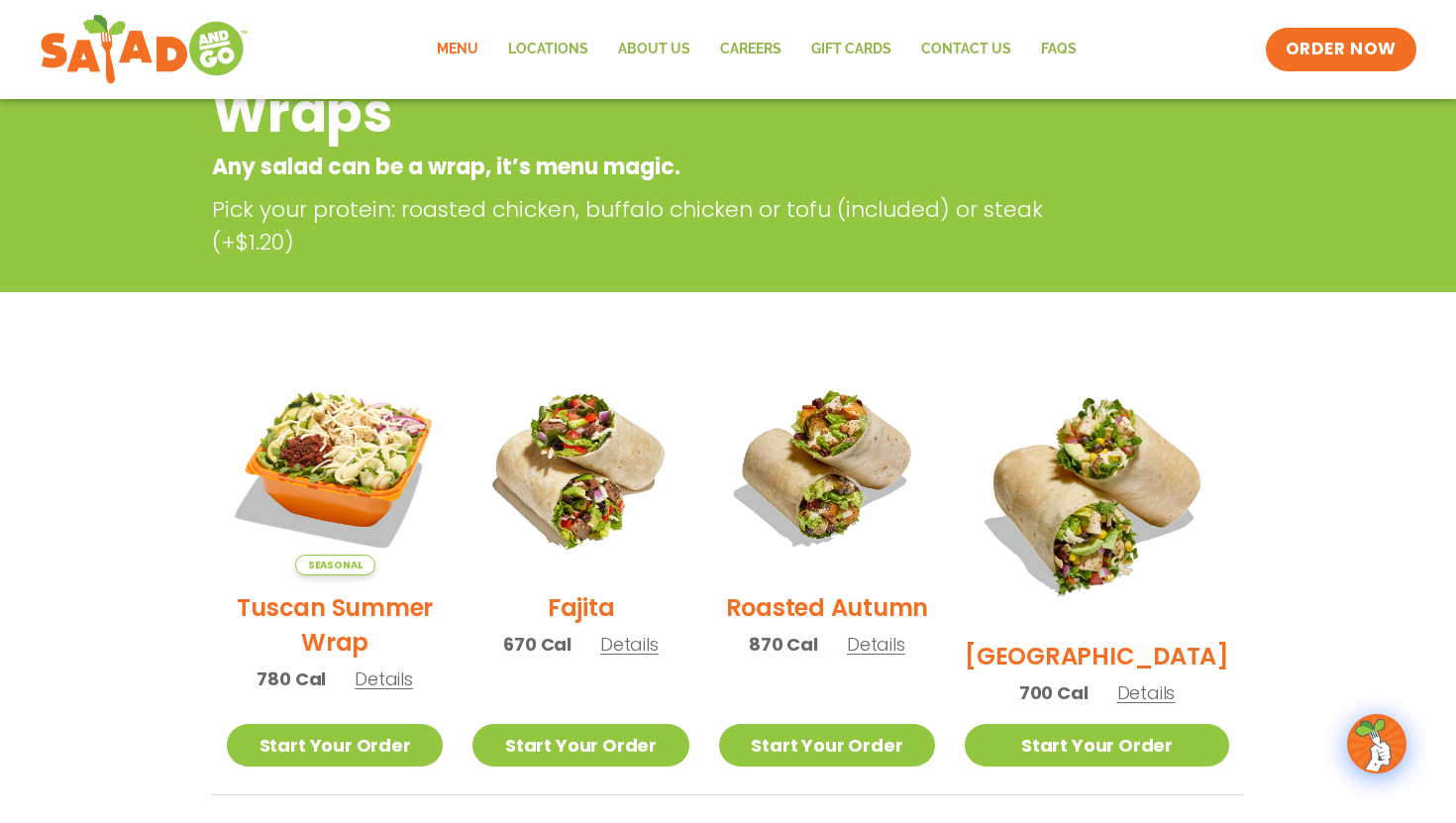 scroll, scrollTop: 280, scrollLeft: 0, axis: vertical 